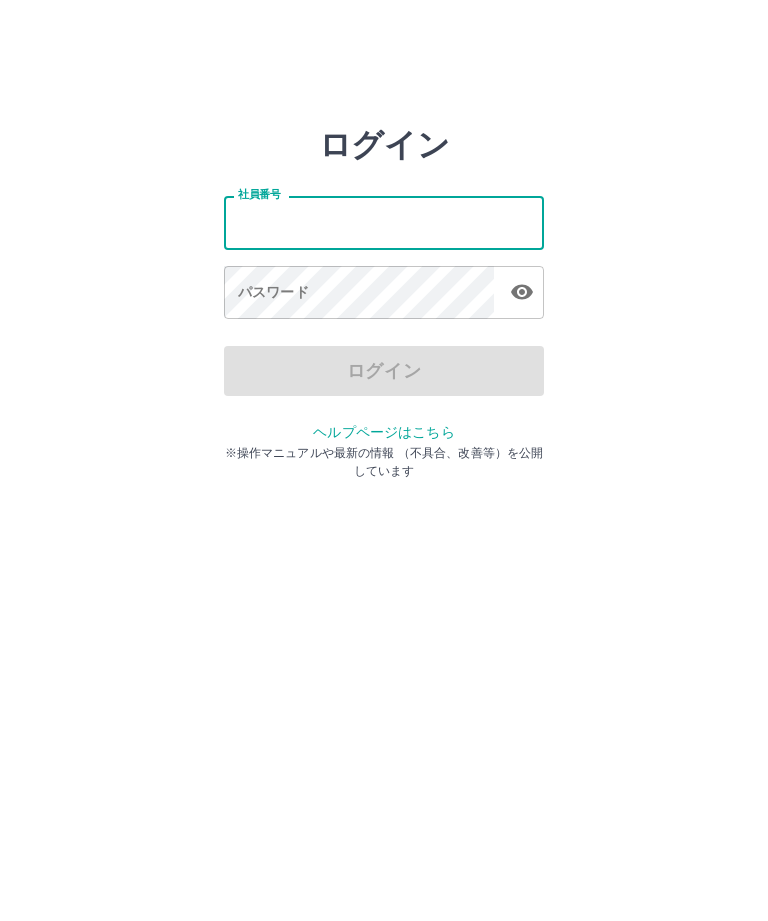 scroll, scrollTop: 0, scrollLeft: 0, axis: both 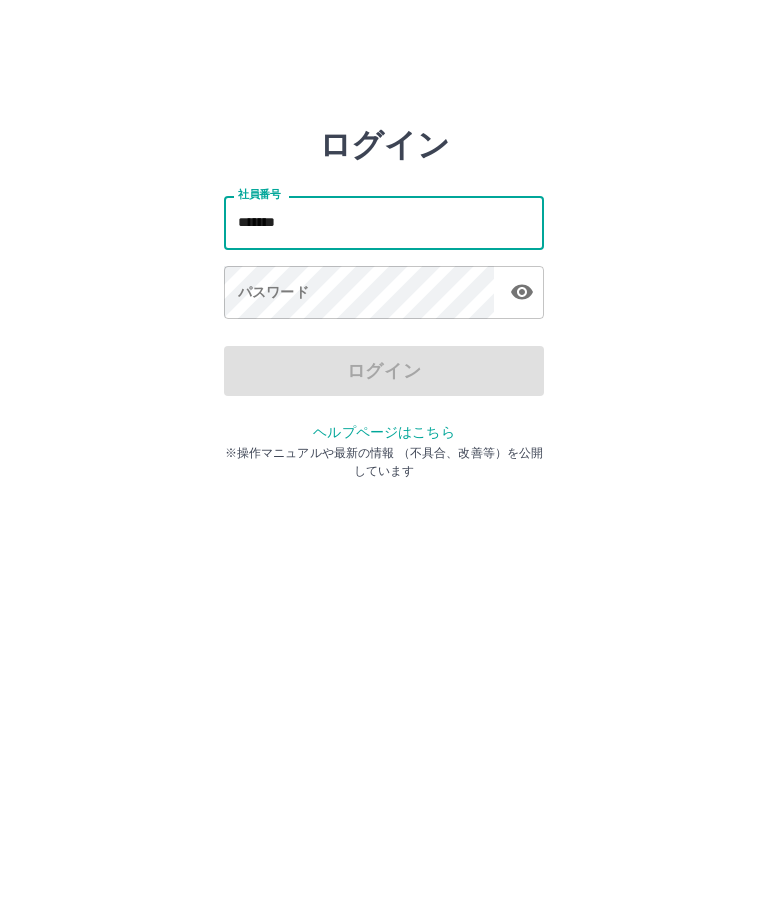 type on "*******" 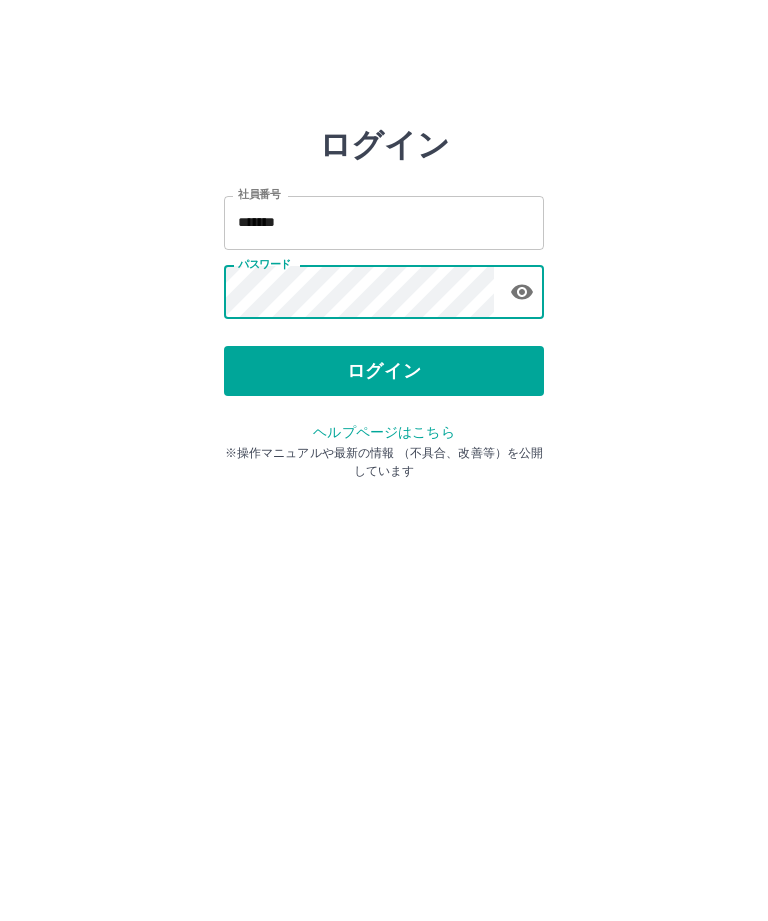 click on "ログイン" at bounding box center [384, 371] 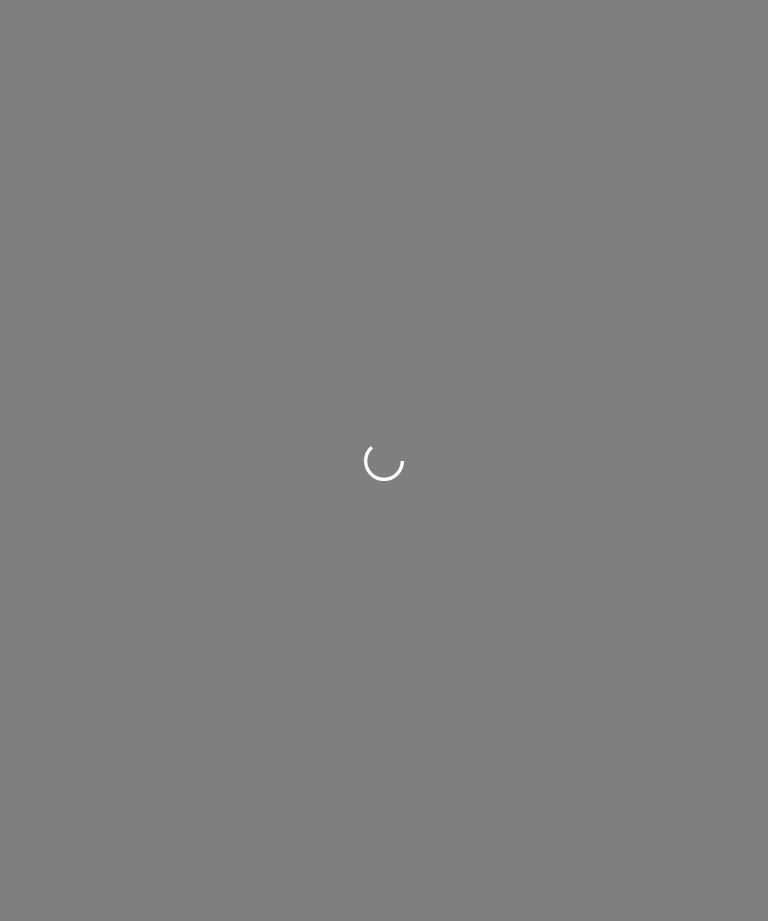 scroll, scrollTop: 0, scrollLeft: 0, axis: both 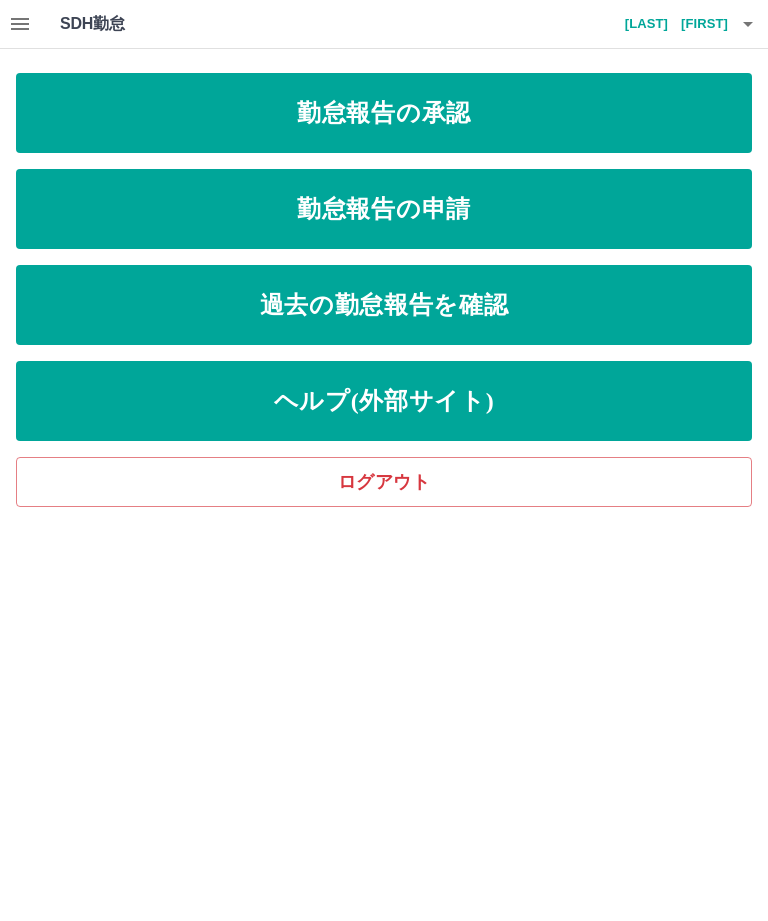 click on "勤怠報告の申請" at bounding box center (384, 209) 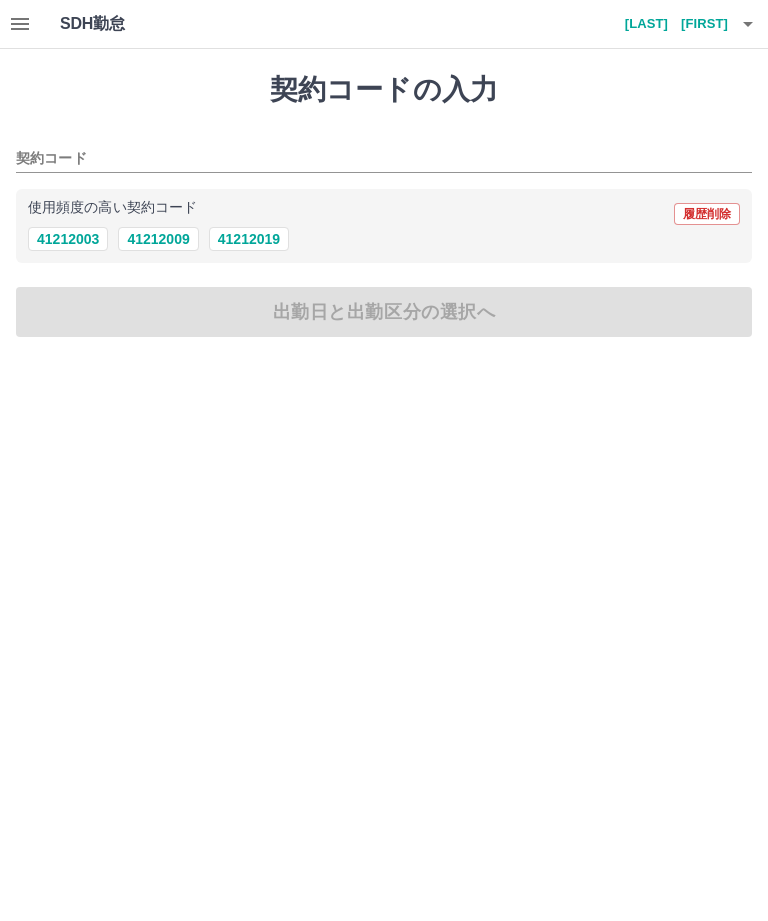 click on "41212019" at bounding box center [249, 239] 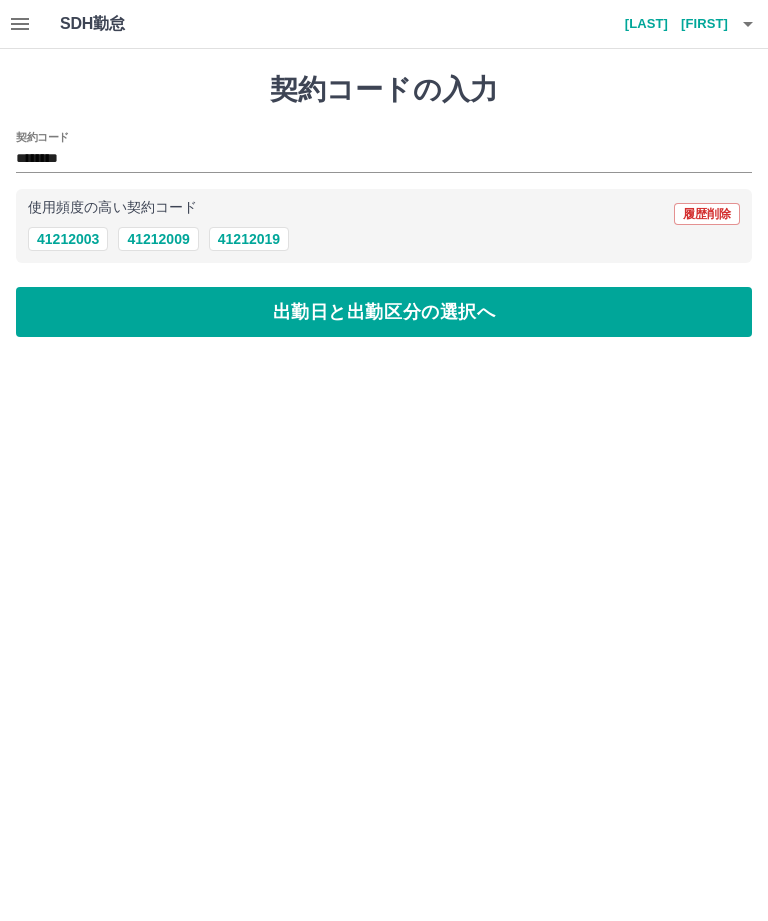 type on "********" 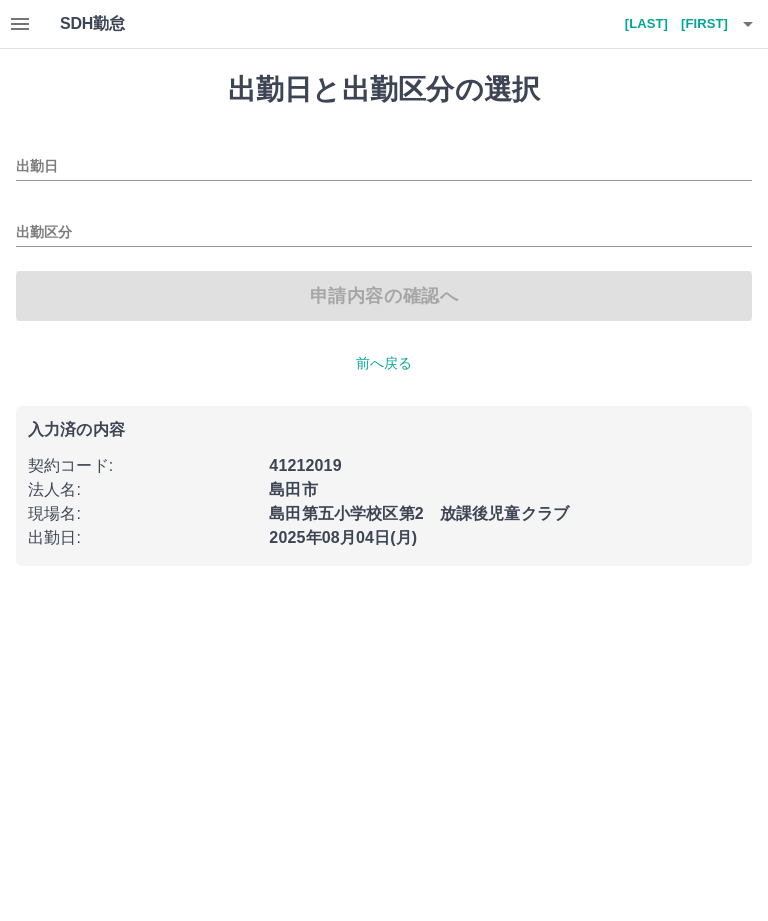 type on "**********" 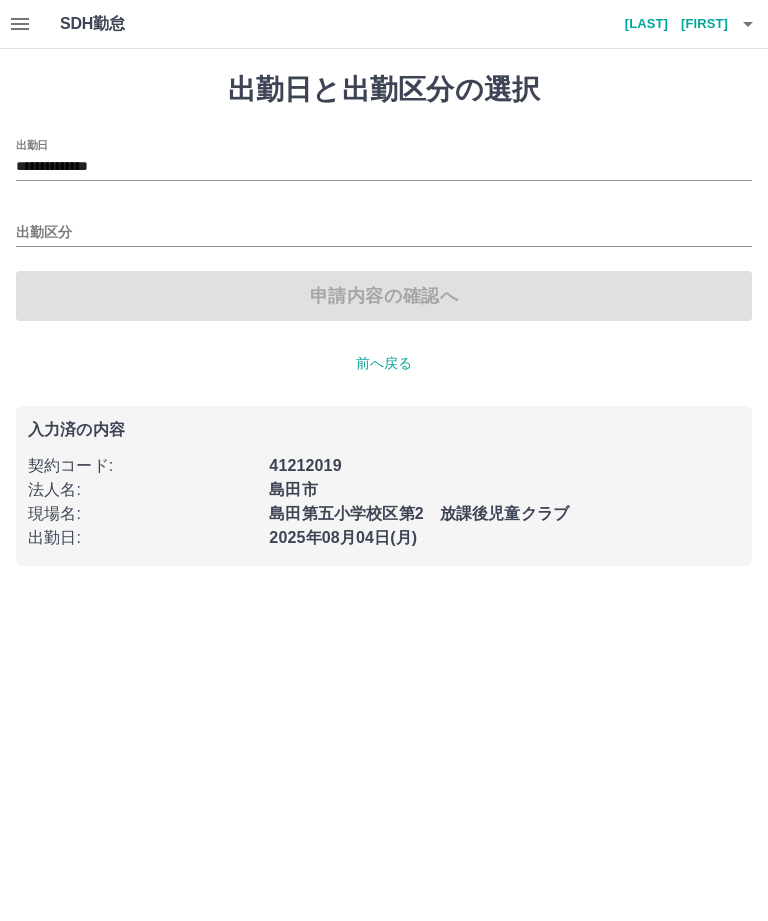 click on "出勤区分" at bounding box center (384, 233) 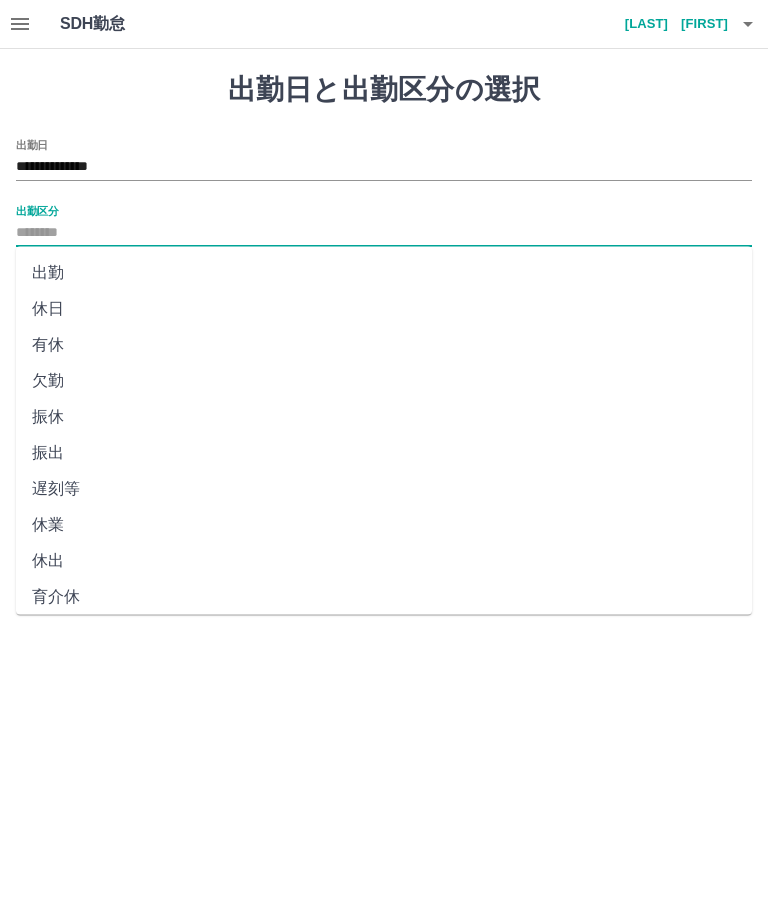click on "出勤" at bounding box center [384, 273] 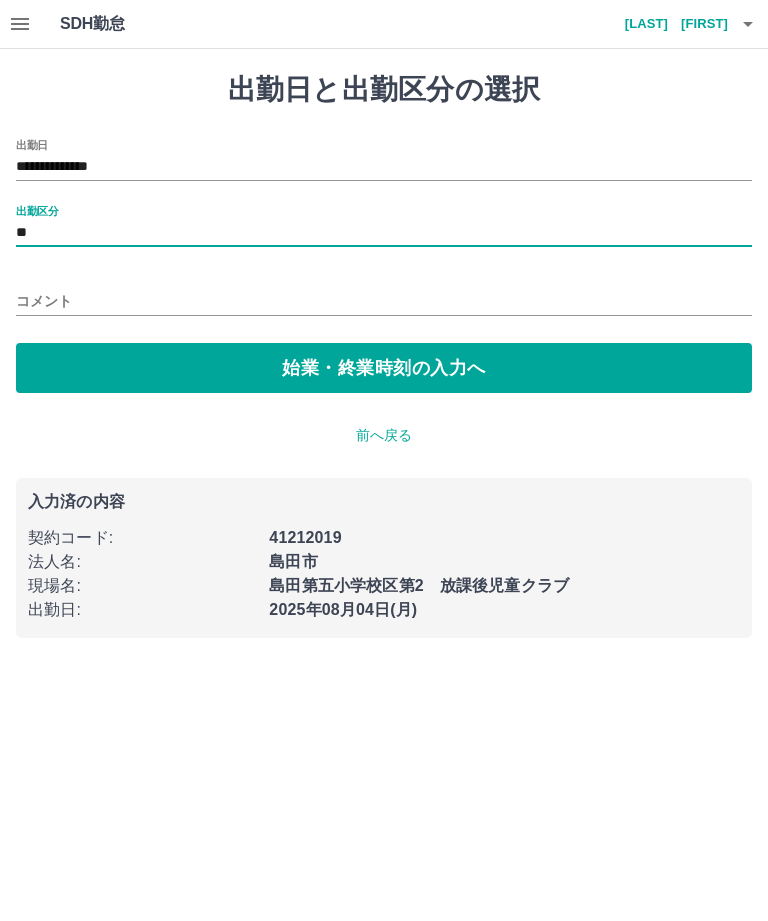 type on "**" 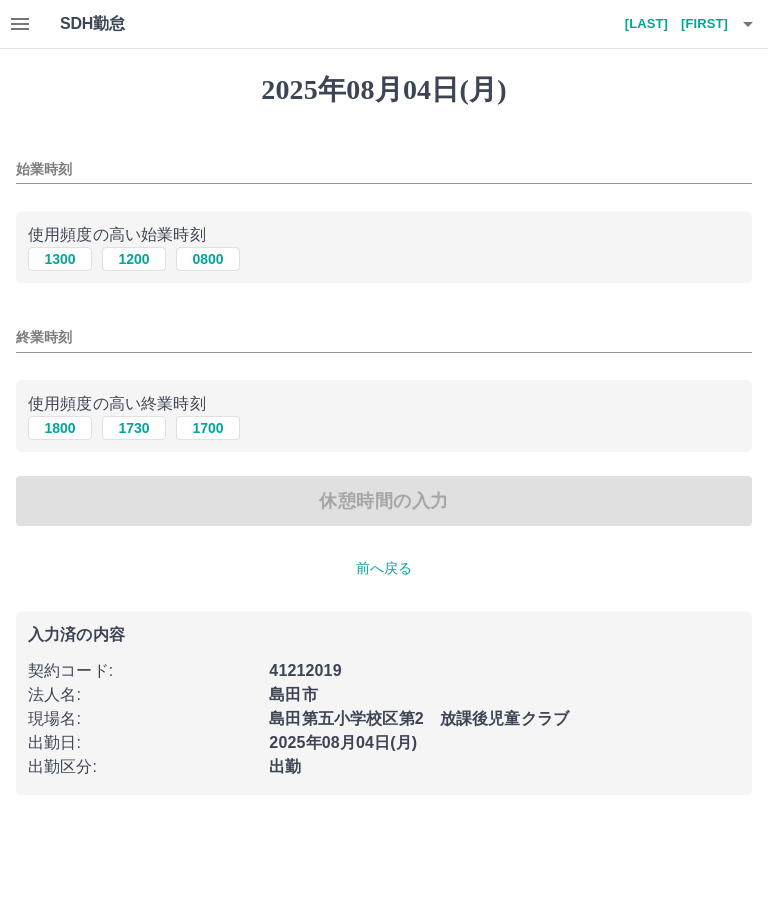 click on "始業時刻" at bounding box center (384, 169) 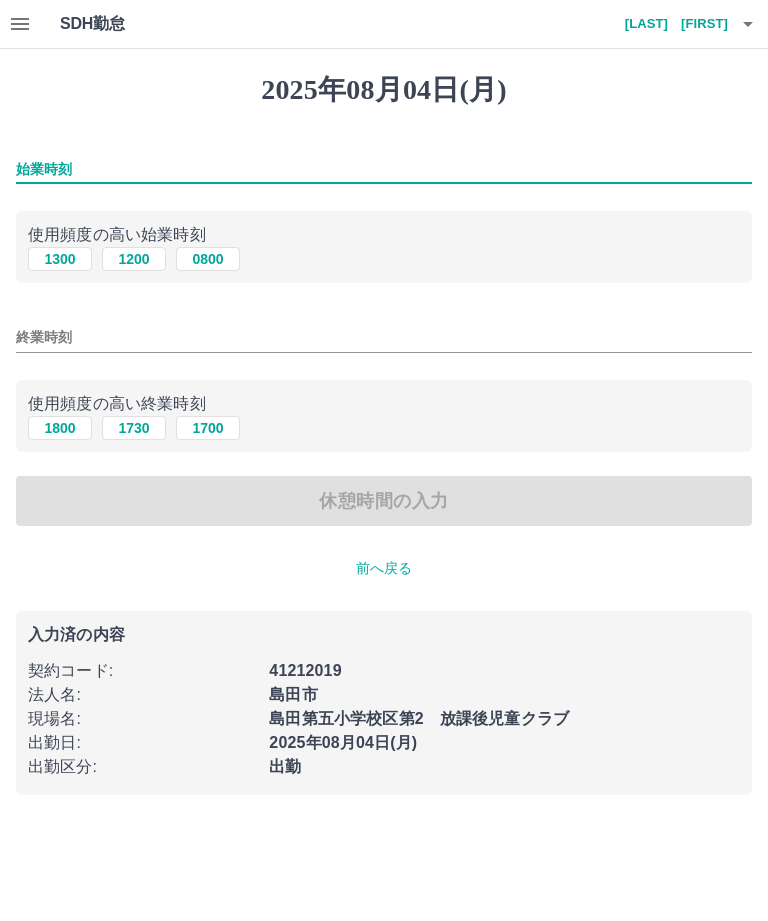 type on "*" 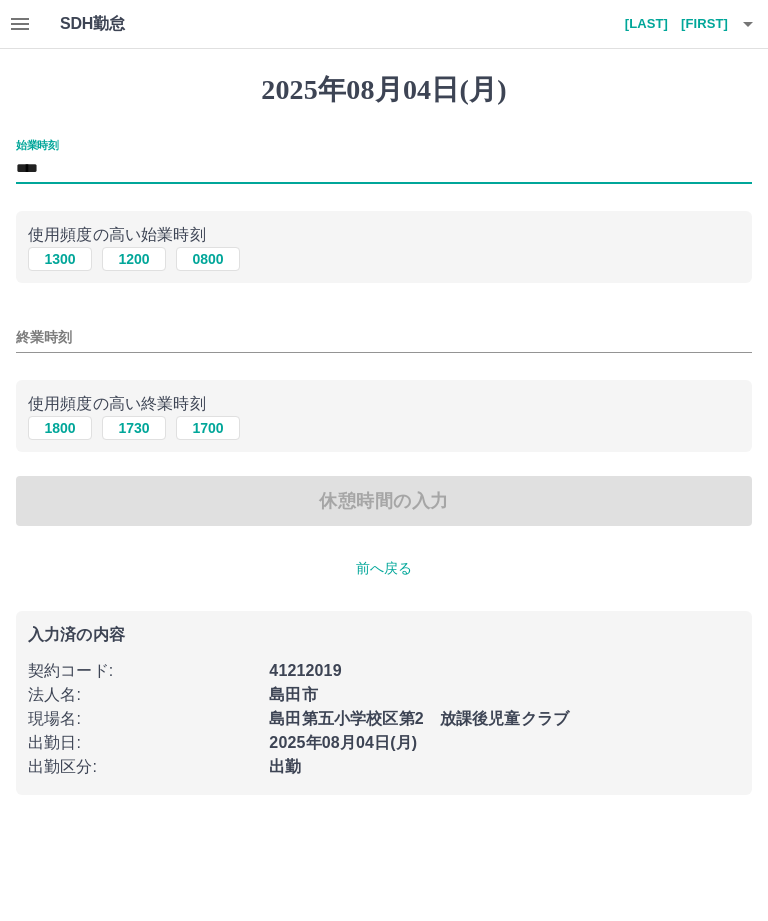 type on "****" 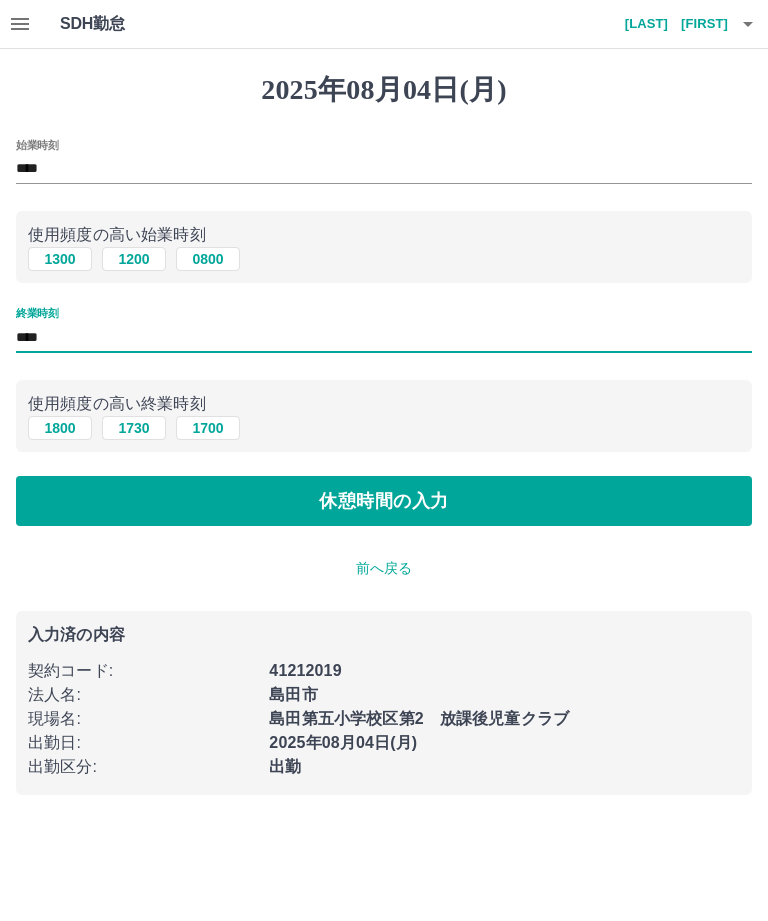 type on "****" 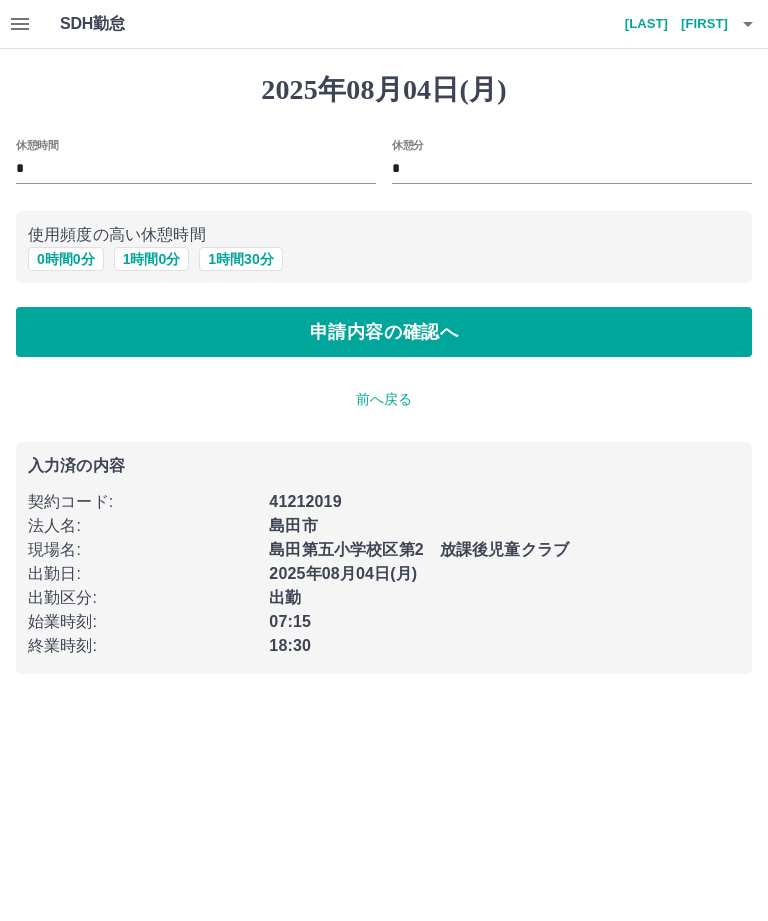 click on "1 時間 0 分" at bounding box center [152, 259] 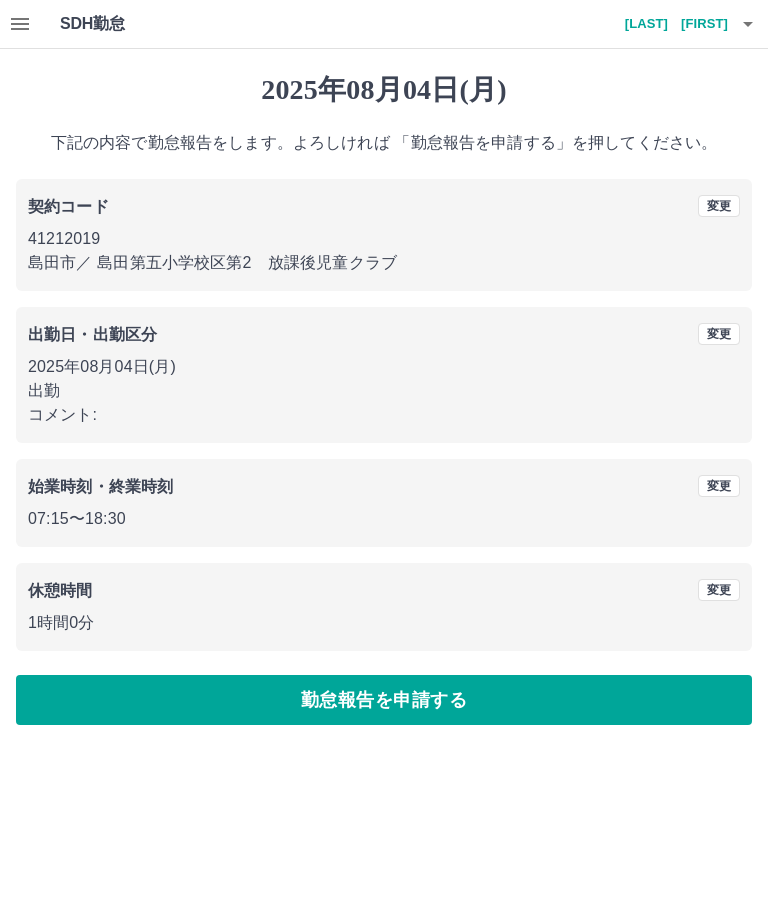 click on "勤怠報告を申請する" at bounding box center [384, 700] 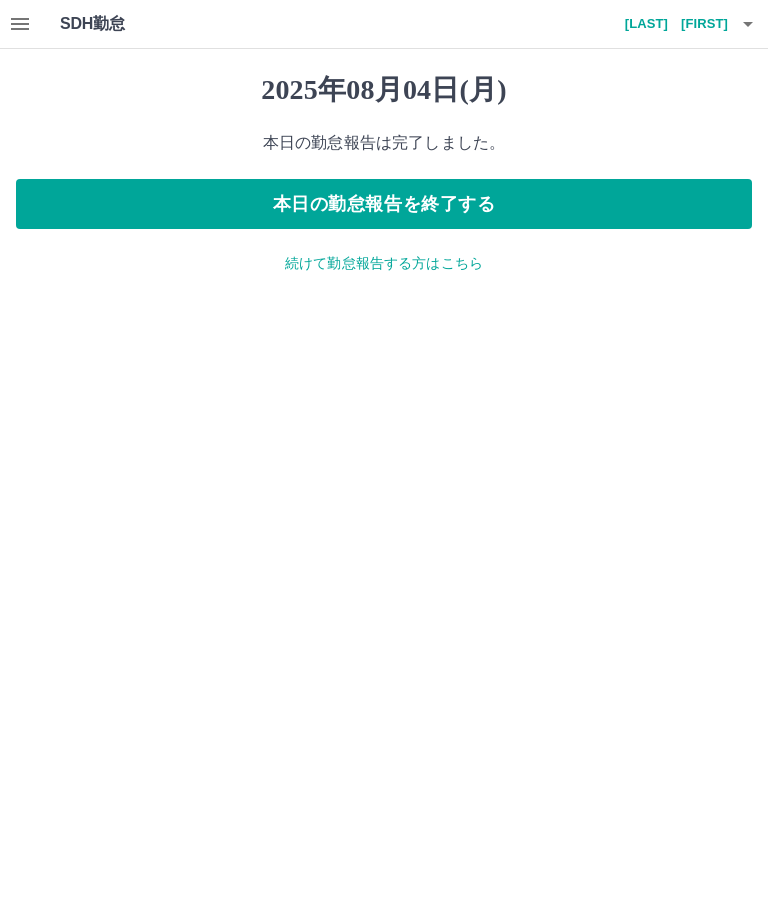 click on "続けて勤怠報告する方はこちら" at bounding box center [384, 263] 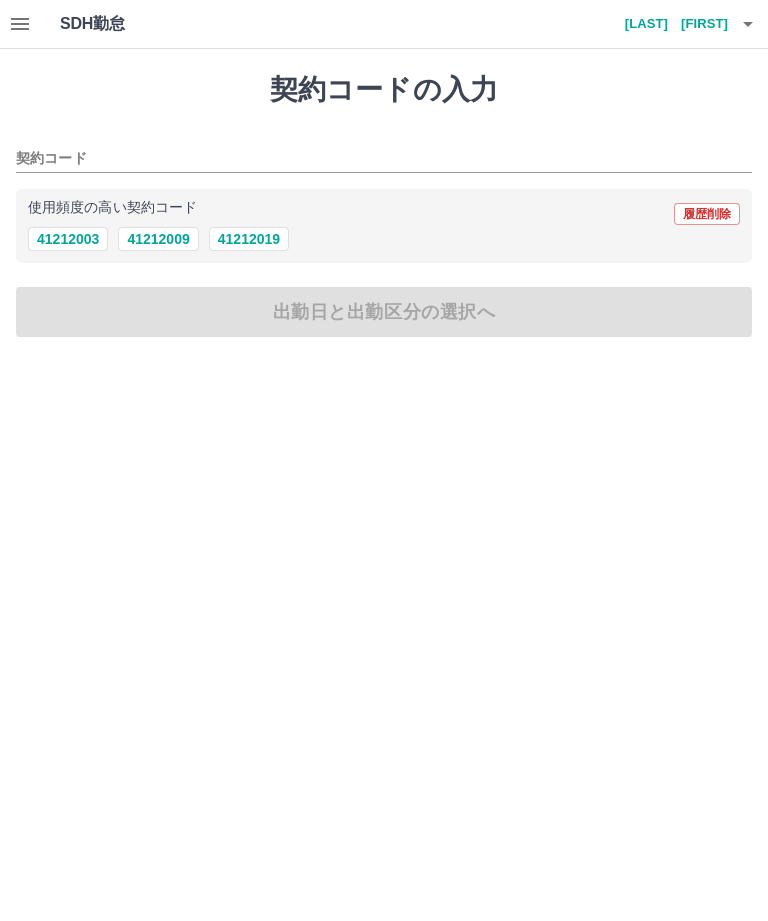 click 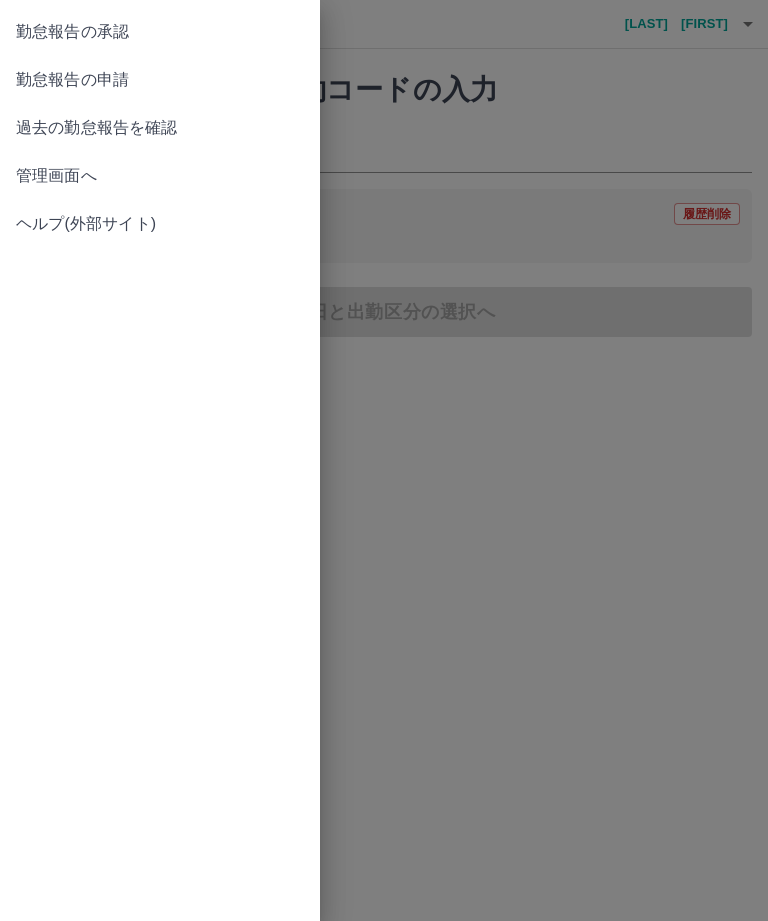 click on "勤怠報告の承認" at bounding box center (160, 32) 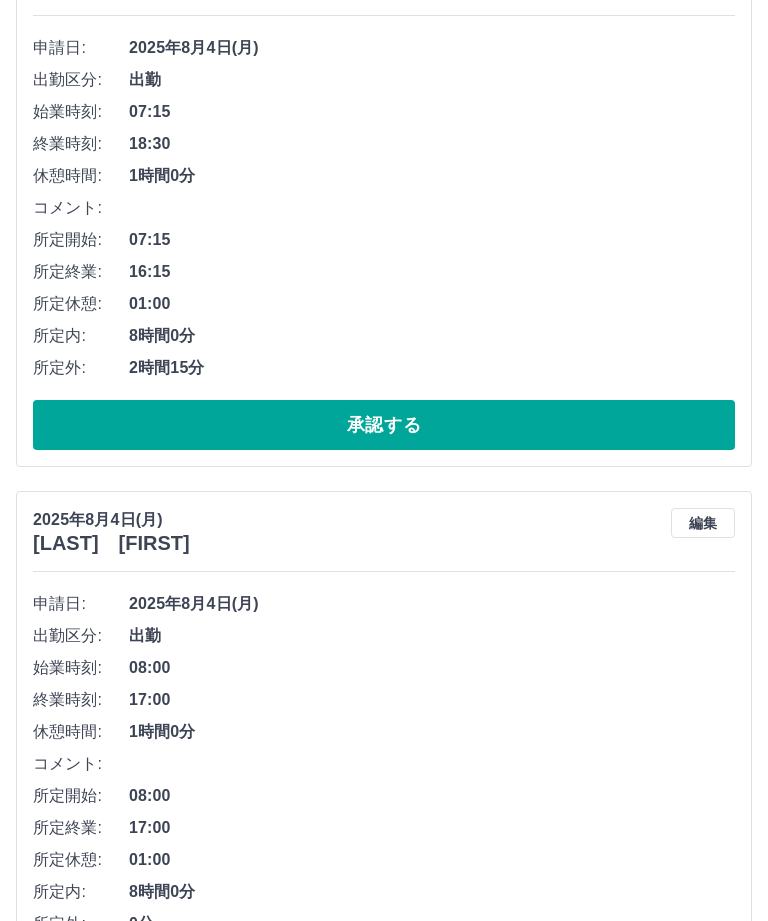 scroll, scrollTop: 340, scrollLeft: 0, axis: vertical 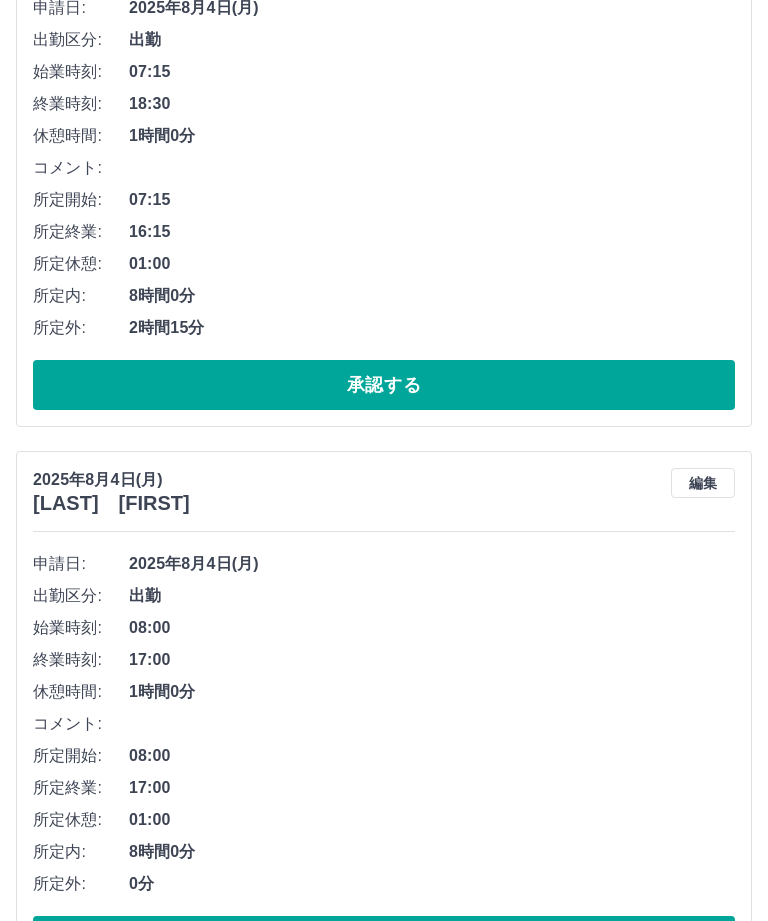 click on "承認する" at bounding box center (384, 942) 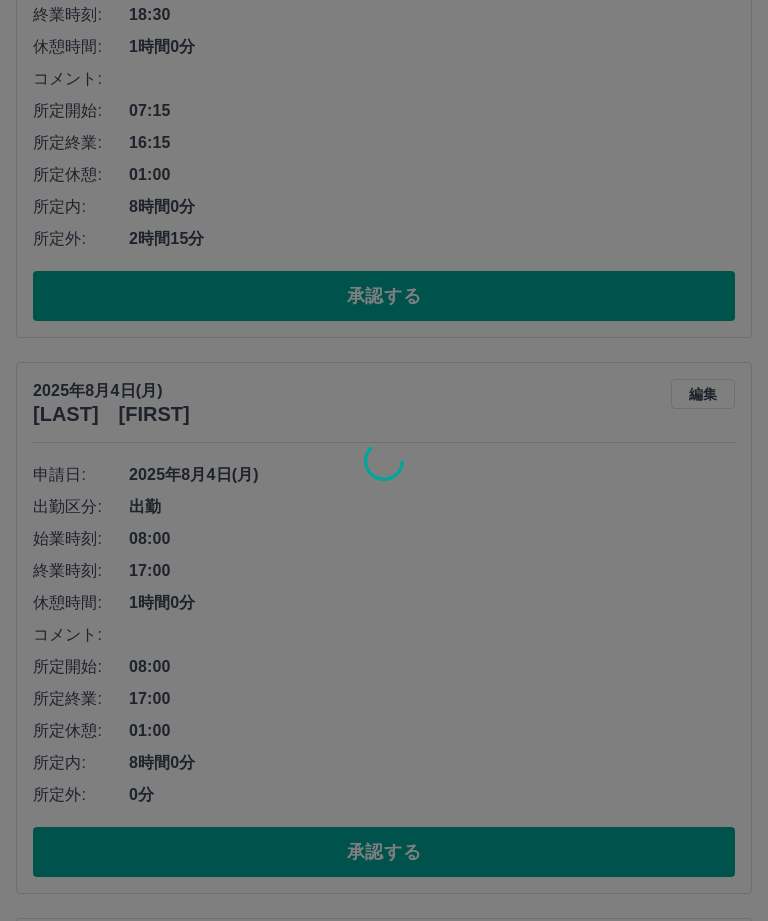 scroll, scrollTop: 565, scrollLeft: 0, axis: vertical 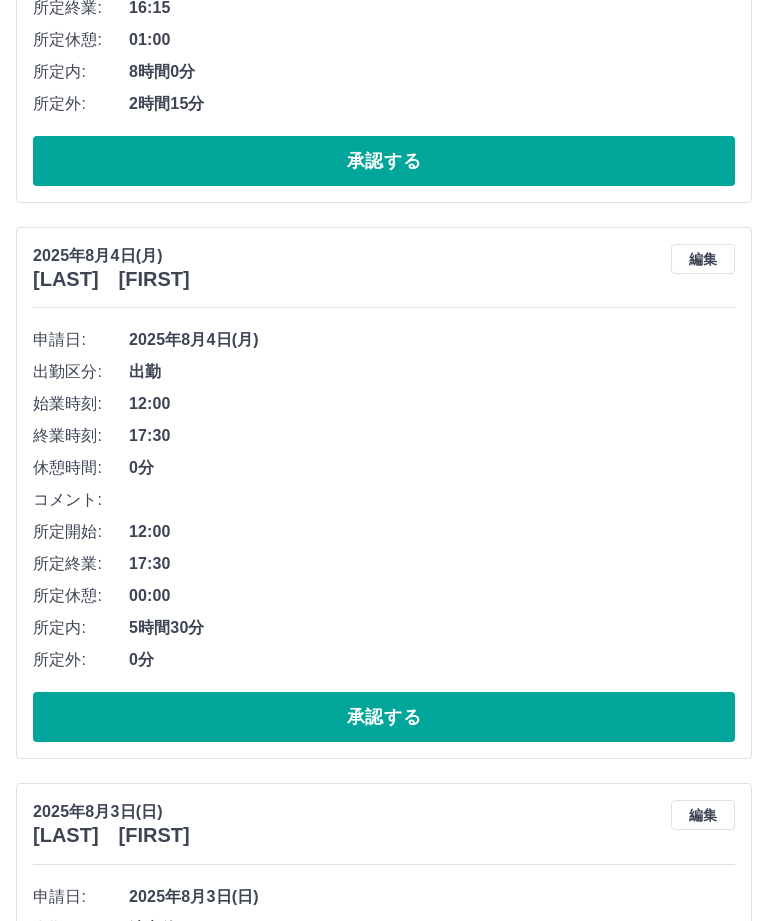 click on "承認する" at bounding box center (384, 717) 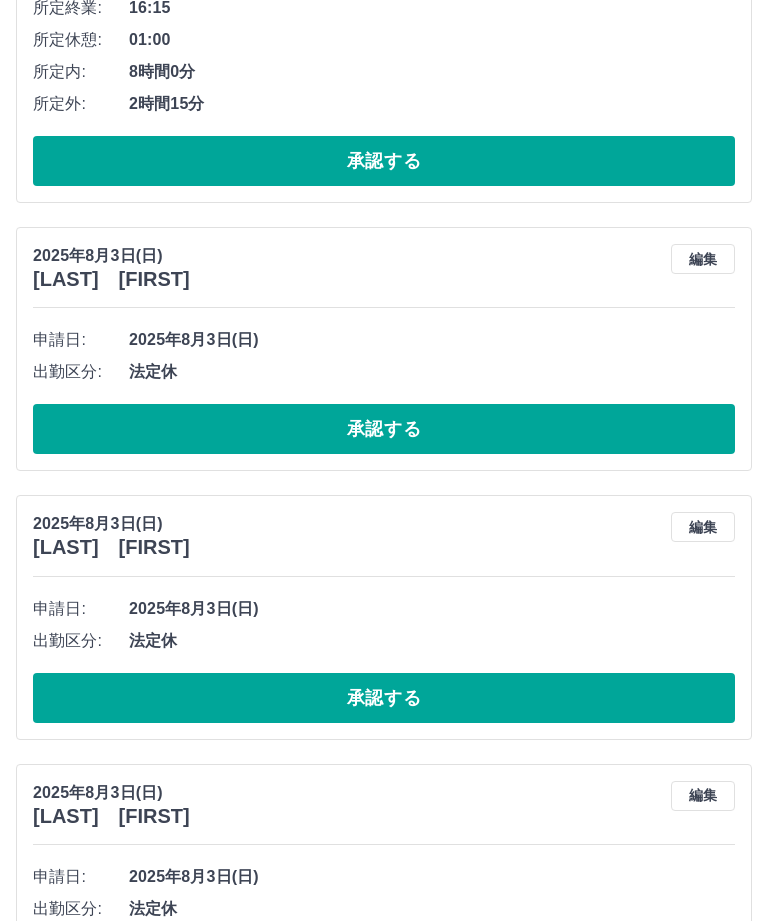 click on "承認する" at bounding box center [384, 429] 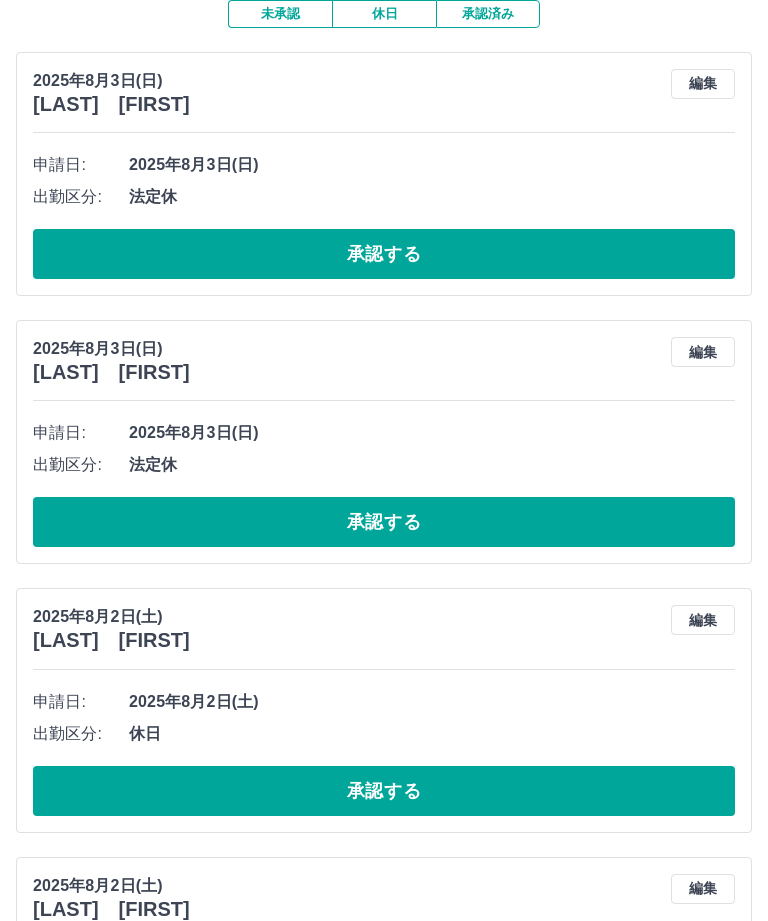 scroll, scrollTop: 149, scrollLeft: 0, axis: vertical 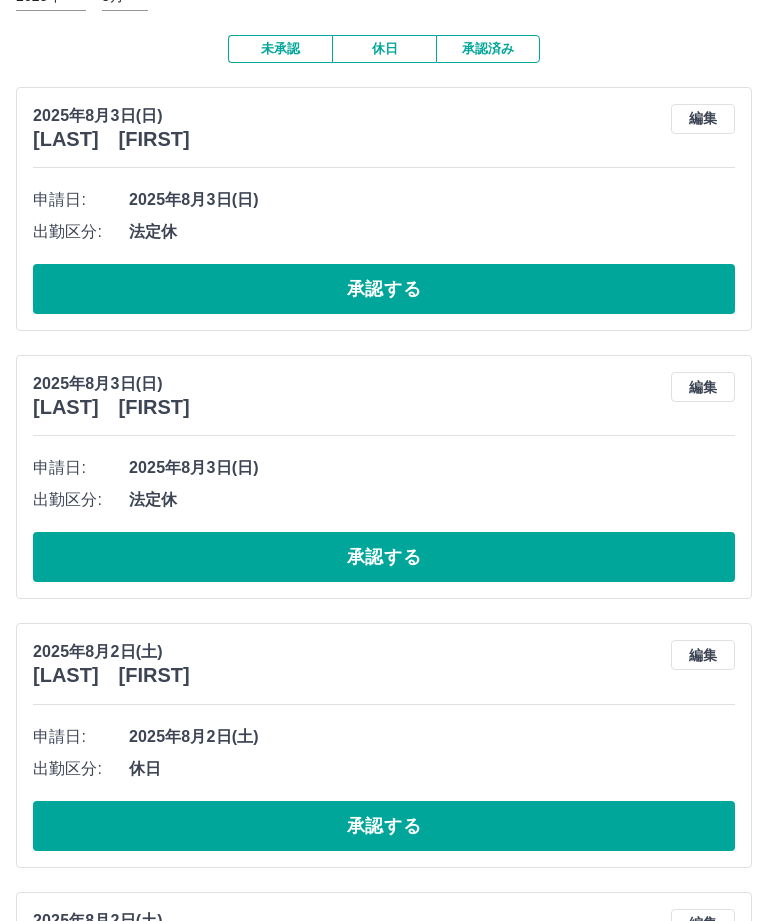 click on "承認する" at bounding box center [384, 557] 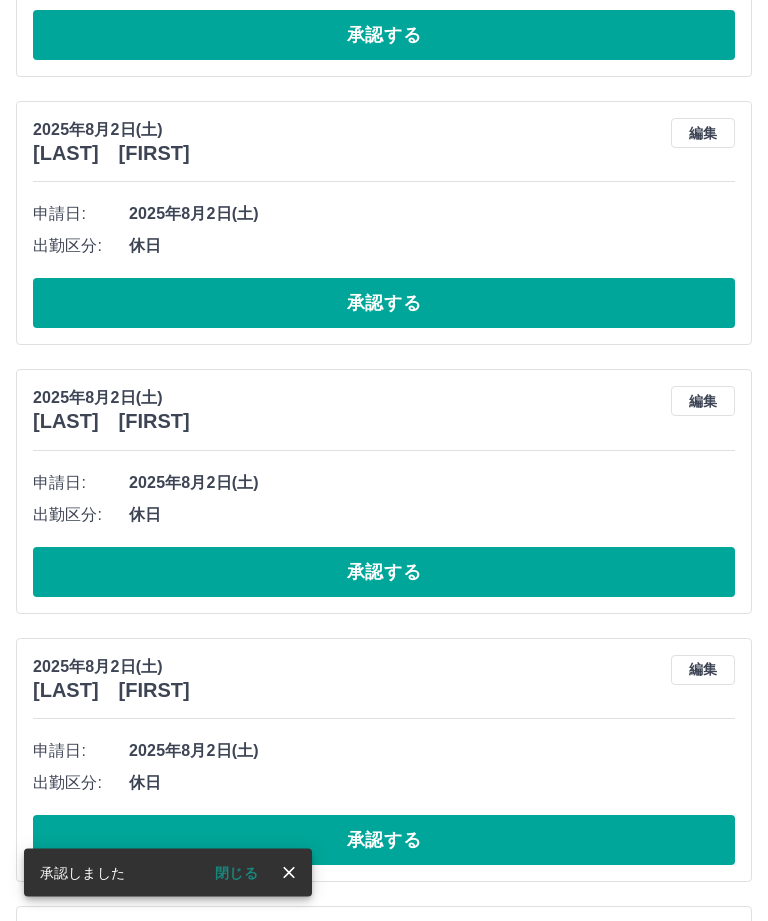 scroll, scrollTop: 403, scrollLeft: 0, axis: vertical 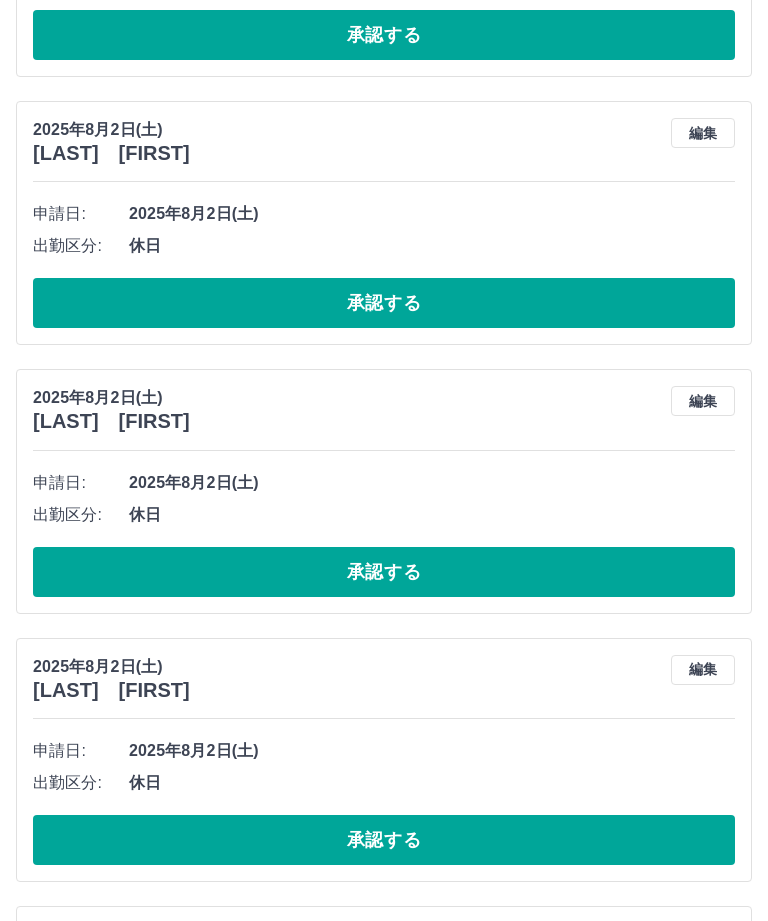 click on "承認する" at bounding box center (384, 572) 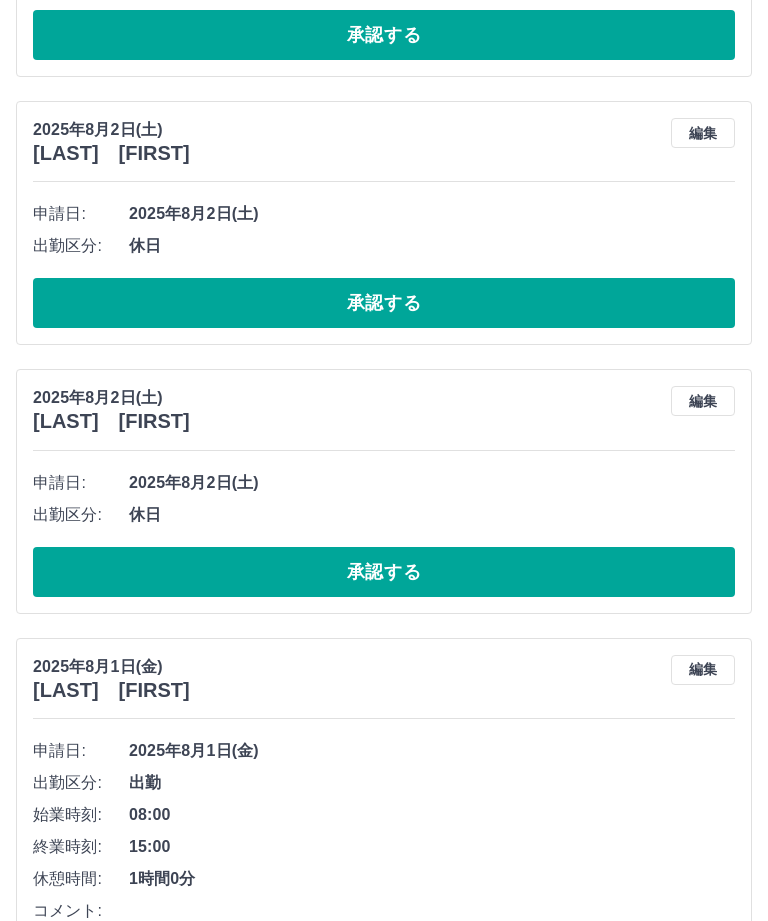 click on "承認する" at bounding box center [384, 572] 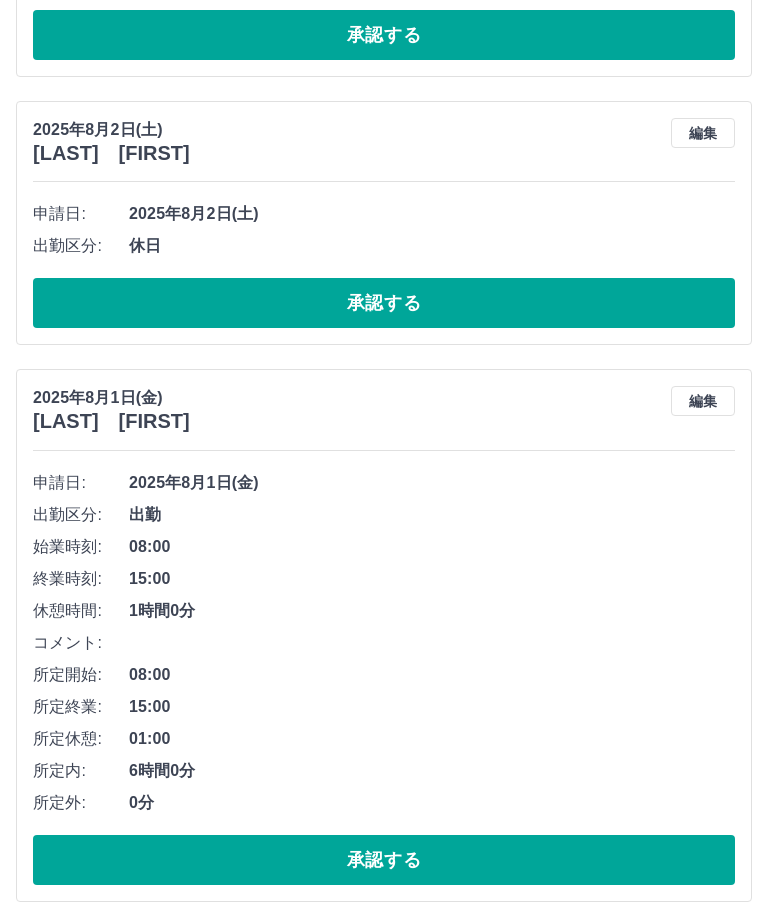 click on "承認する" at bounding box center (384, 860) 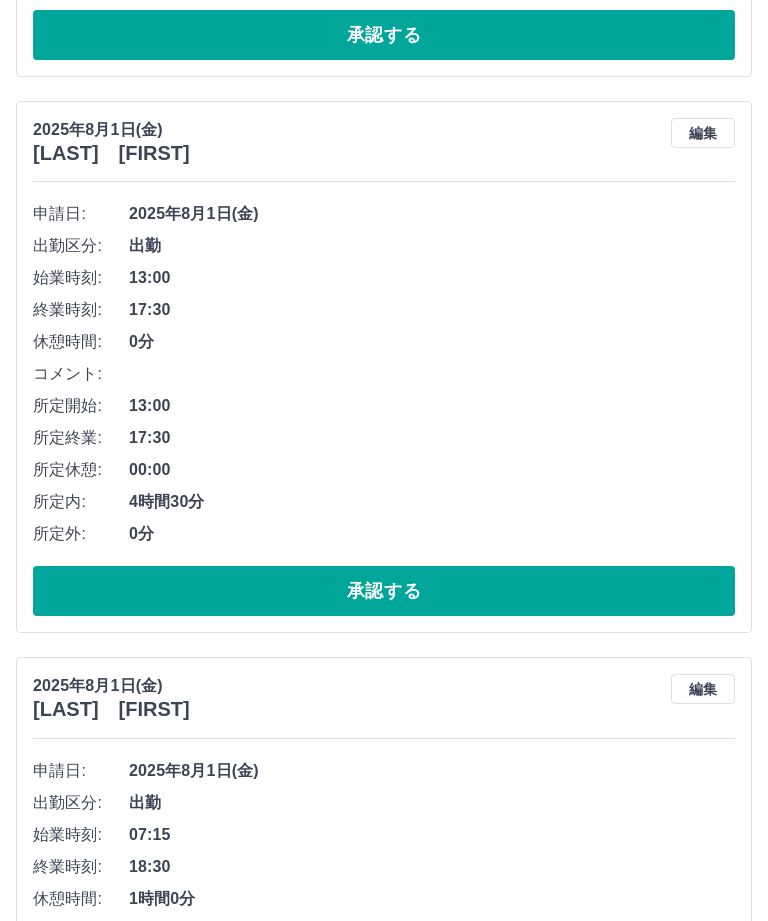 click on "承認する" at bounding box center (384, 591) 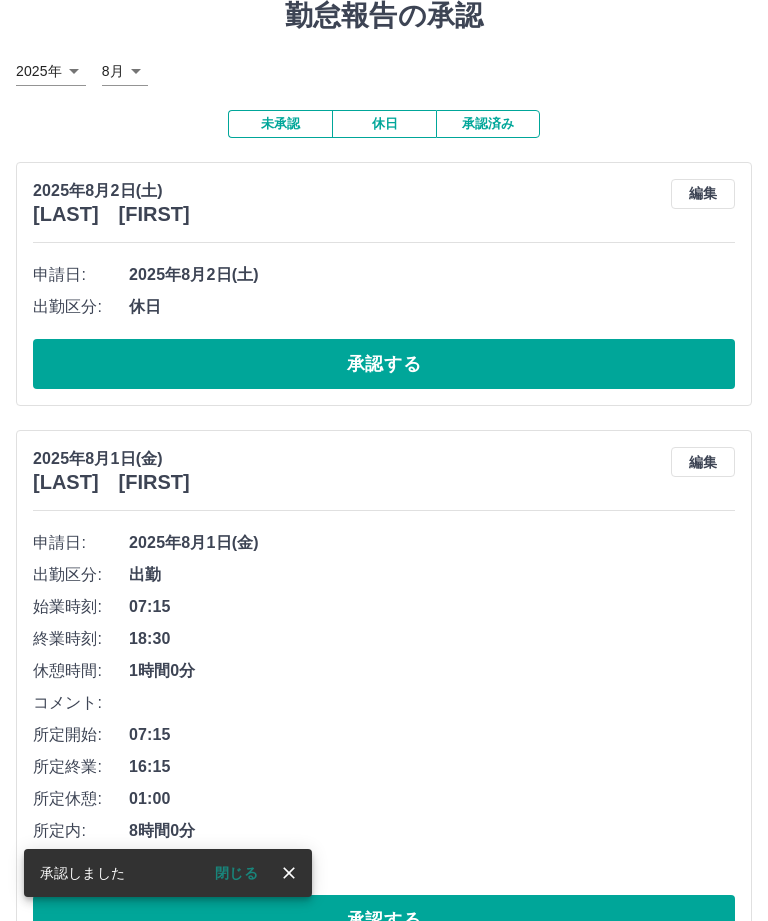 scroll, scrollTop: 0, scrollLeft: 0, axis: both 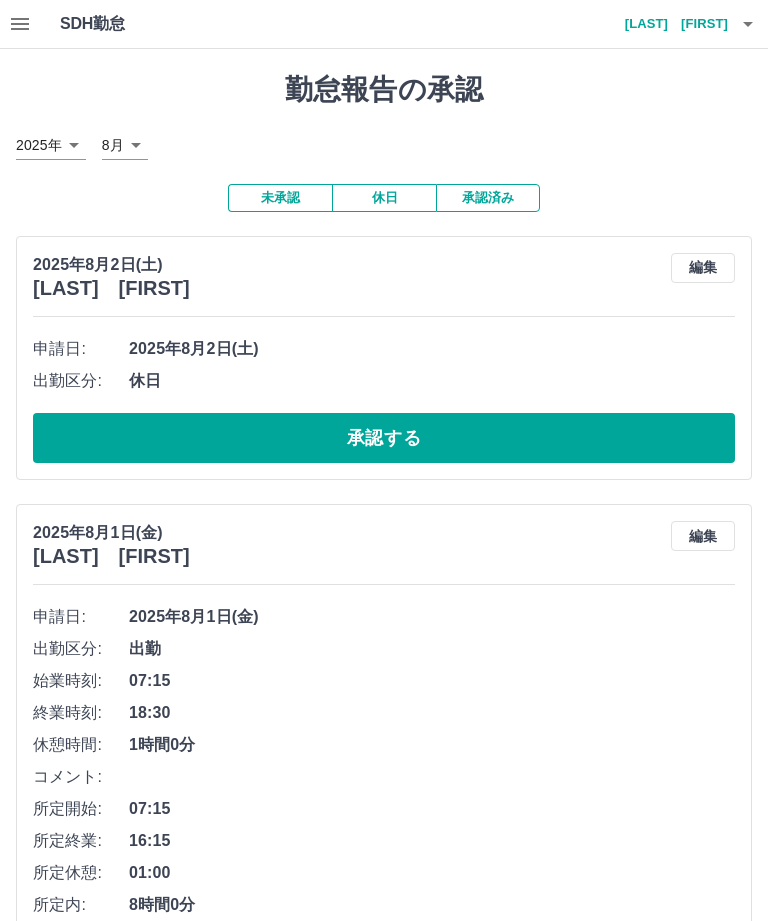 click 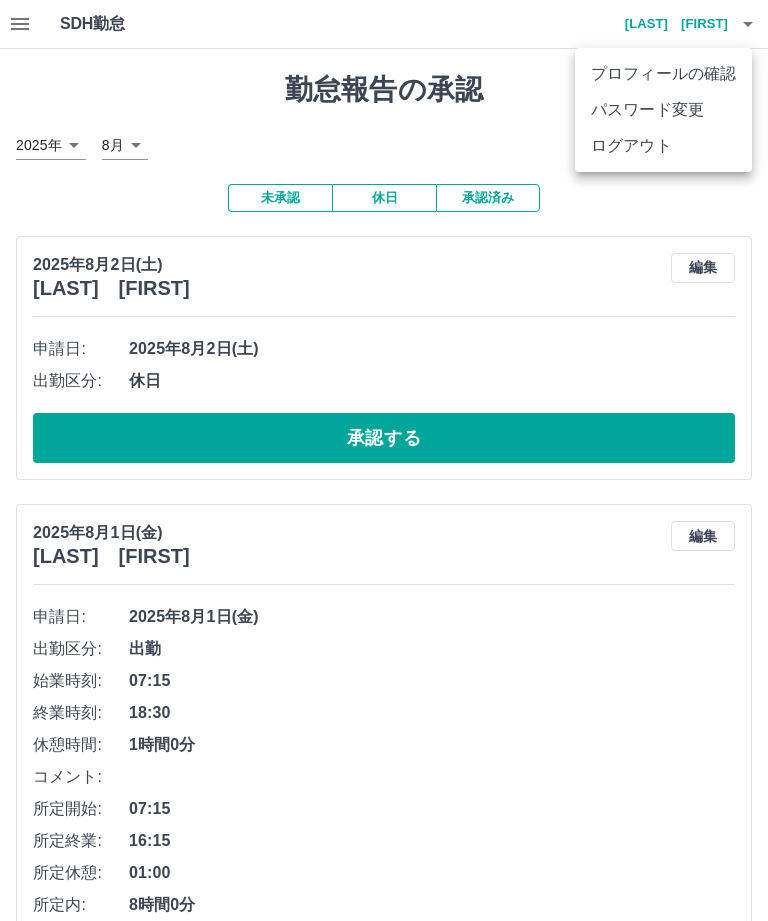 click on "ログアウト" at bounding box center [663, 146] 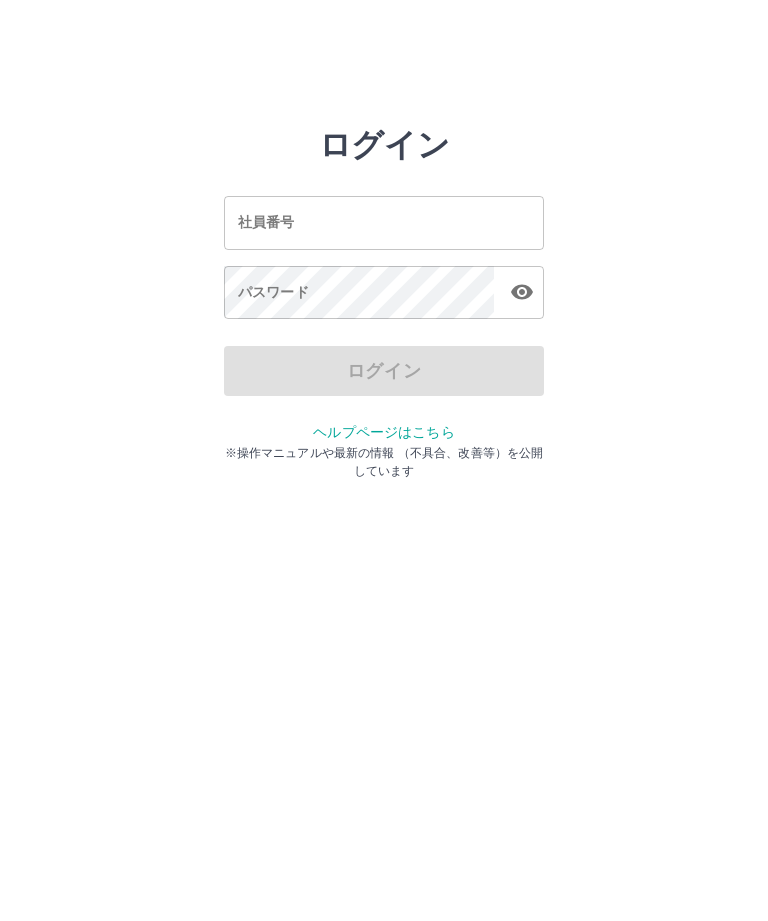scroll, scrollTop: 0, scrollLeft: 0, axis: both 